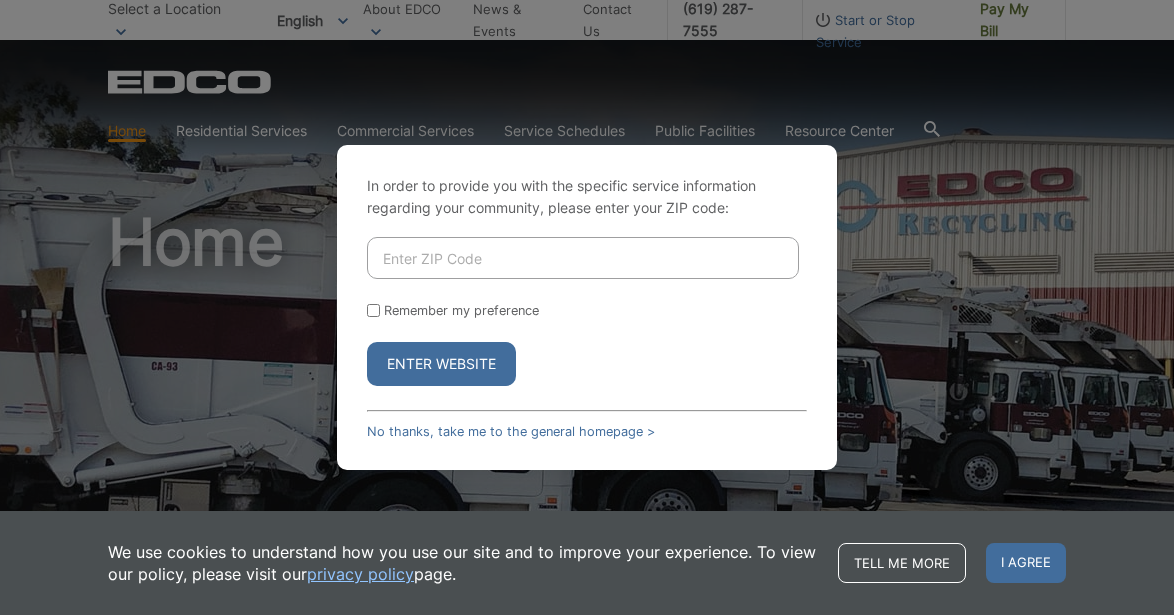 scroll, scrollTop: 0, scrollLeft: 0, axis: both 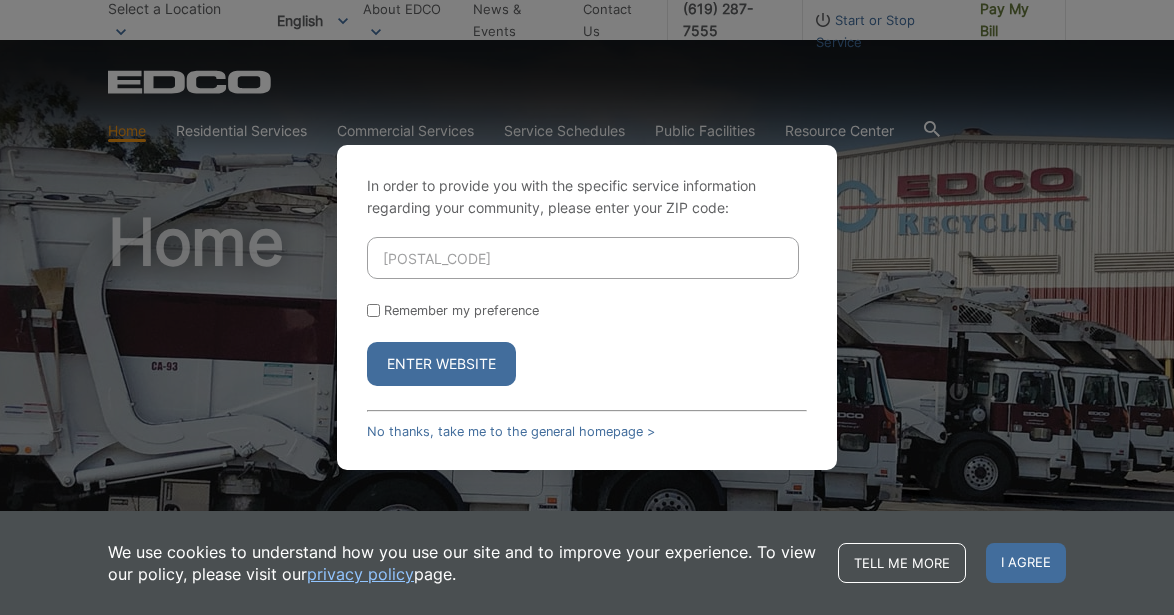 type on "92117" 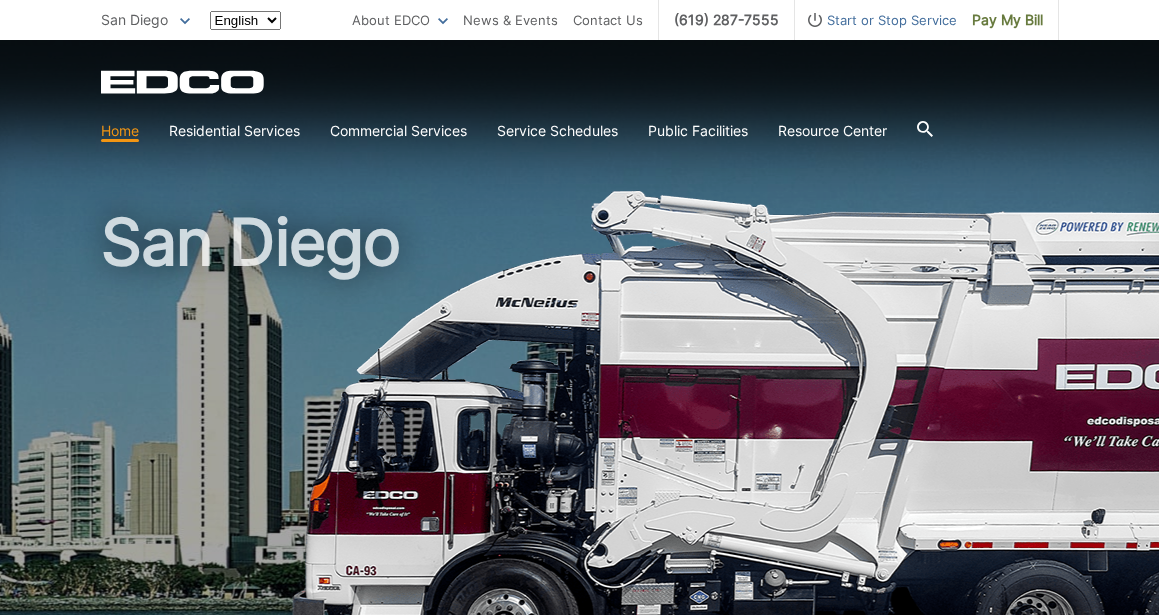 scroll, scrollTop: 0, scrollLeft: 0, axis: both 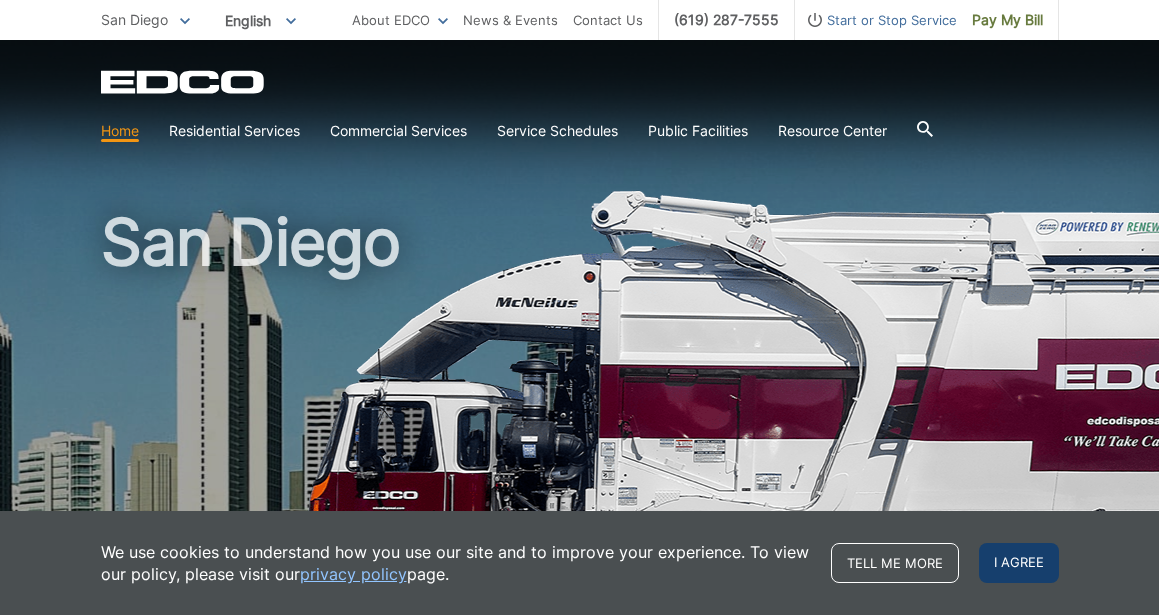 click on "I agree" at bounding box center (1019, 563) 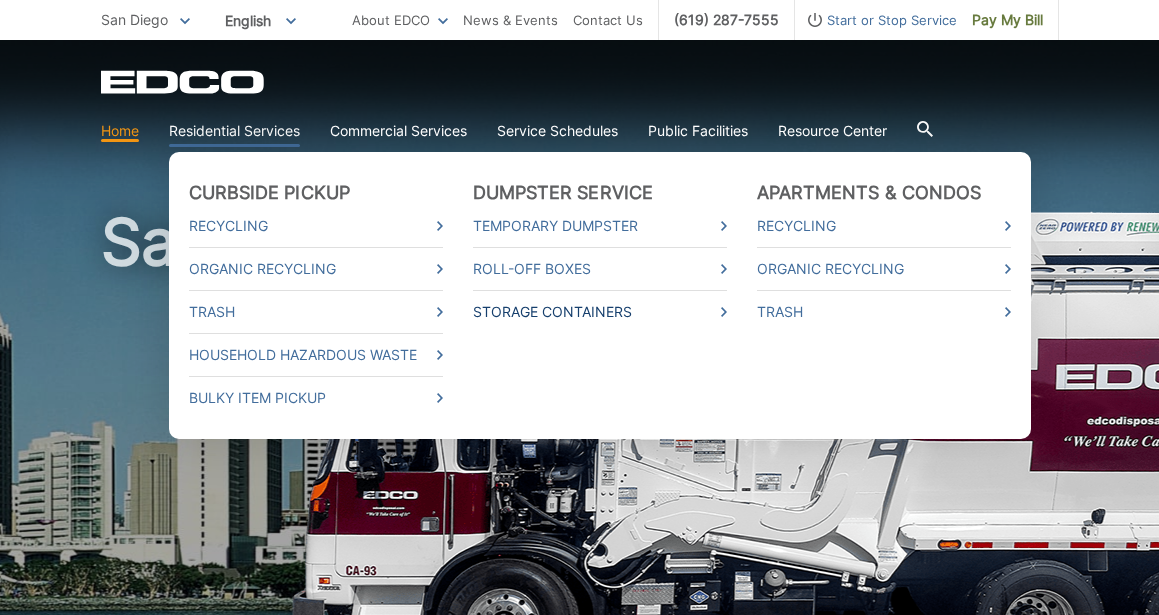 click on "Storage Containers" at bounding box center [600, 312] 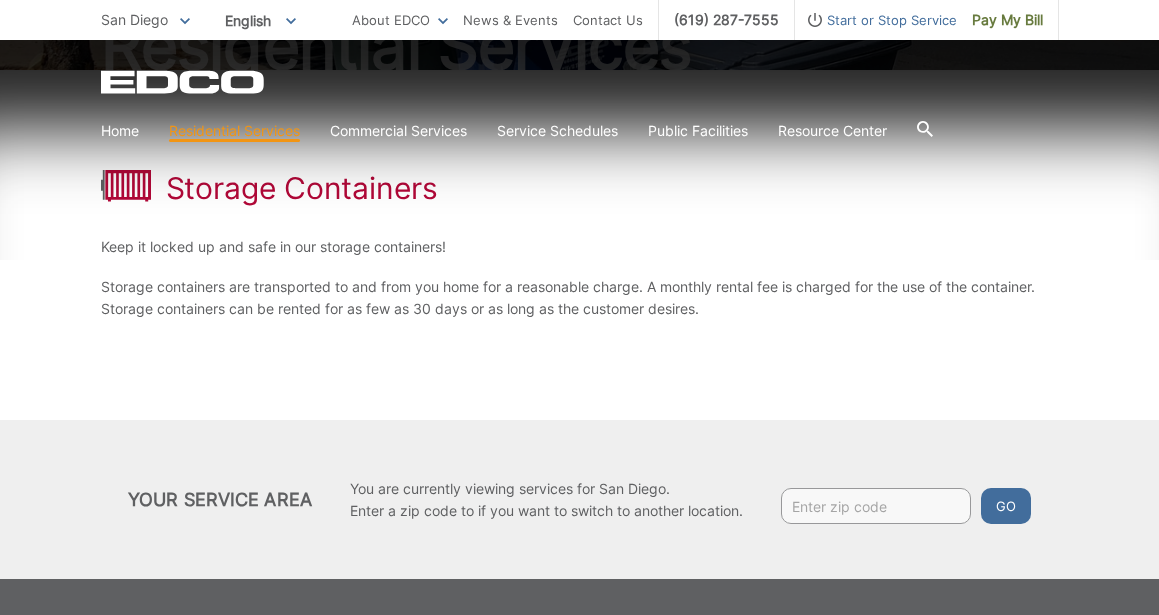 scroll, scrollTop: 346, scrollLeft: 0, axis: vertical 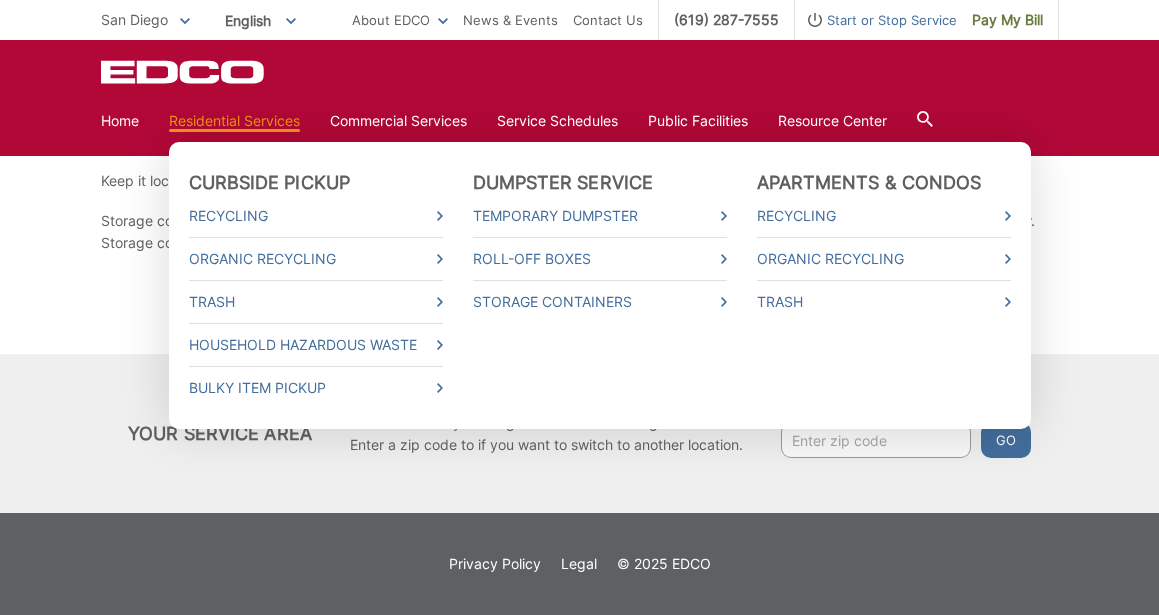 click on "Residential Services" at bounding box center (234, 121) 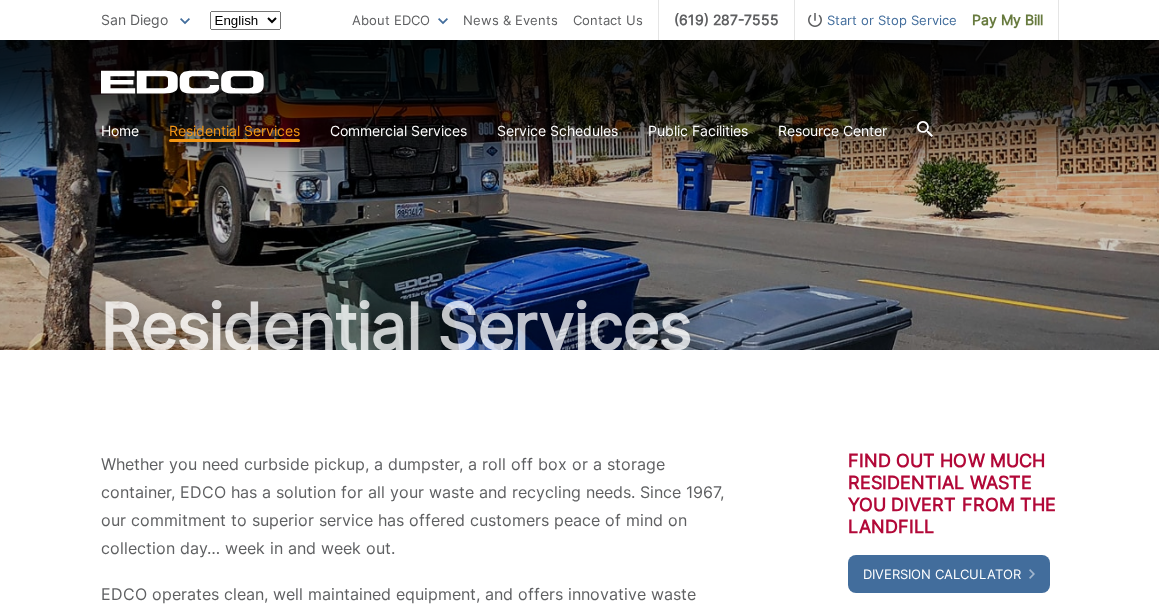 scroll, scrollTop: 0, scrollLeft: 0, axis: both 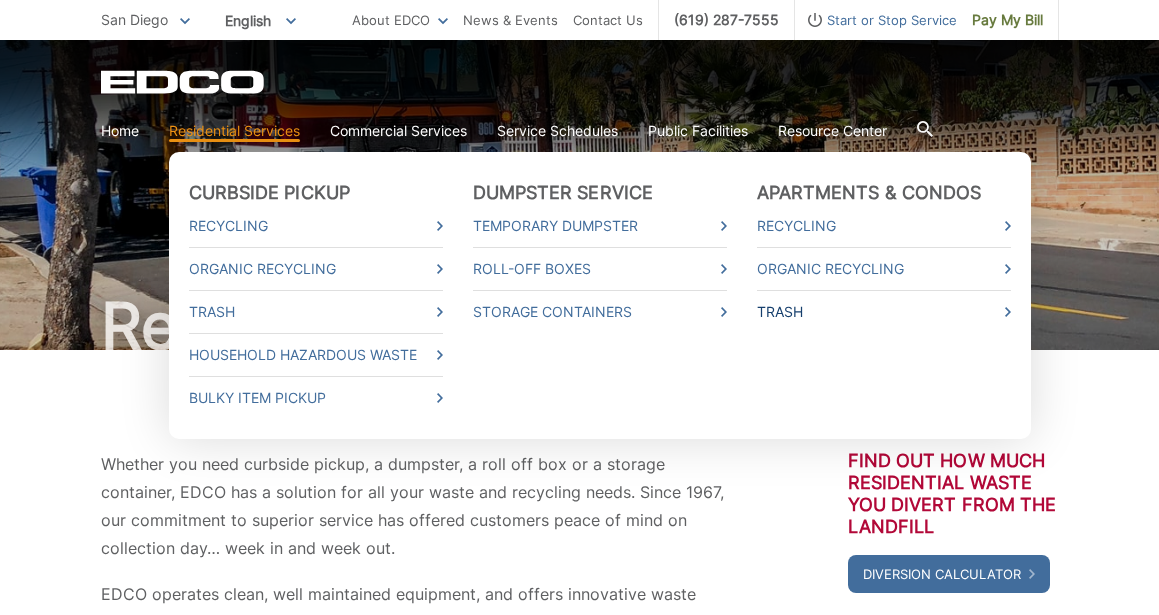 click on "Trash" at bounding box center [884, 312] 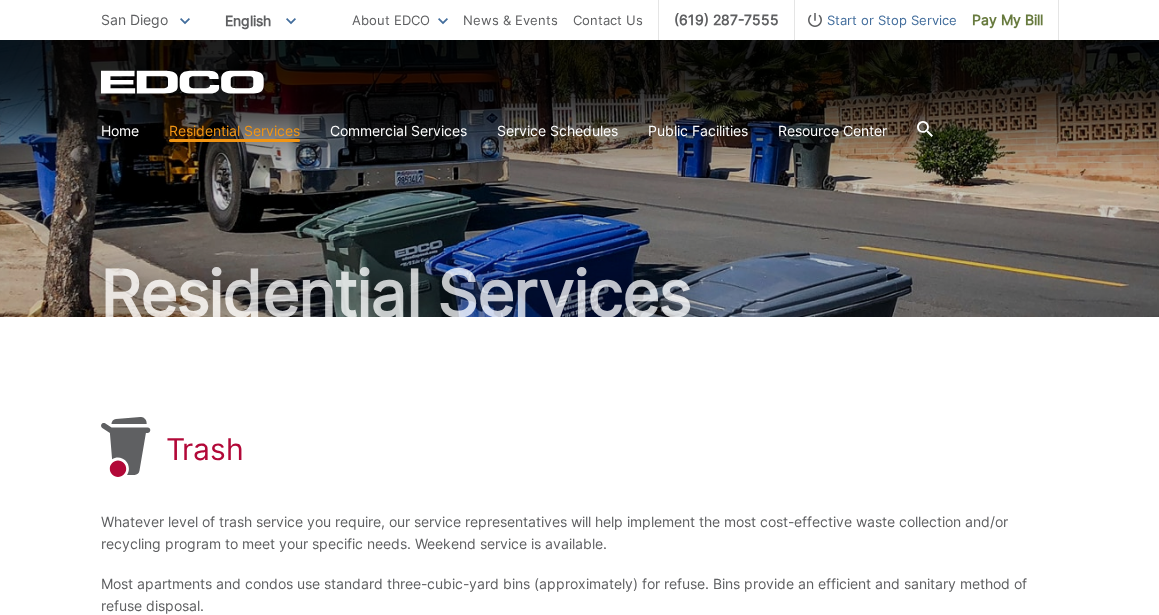 scroll, scrollTop: 0, scrollLeft: 0, axis: both 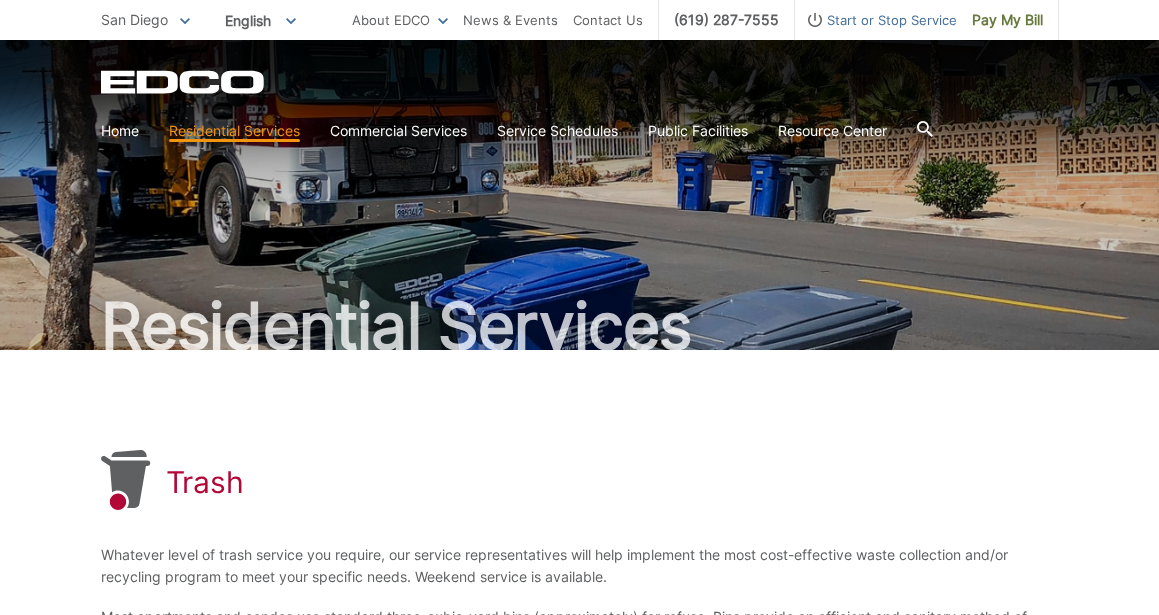 click 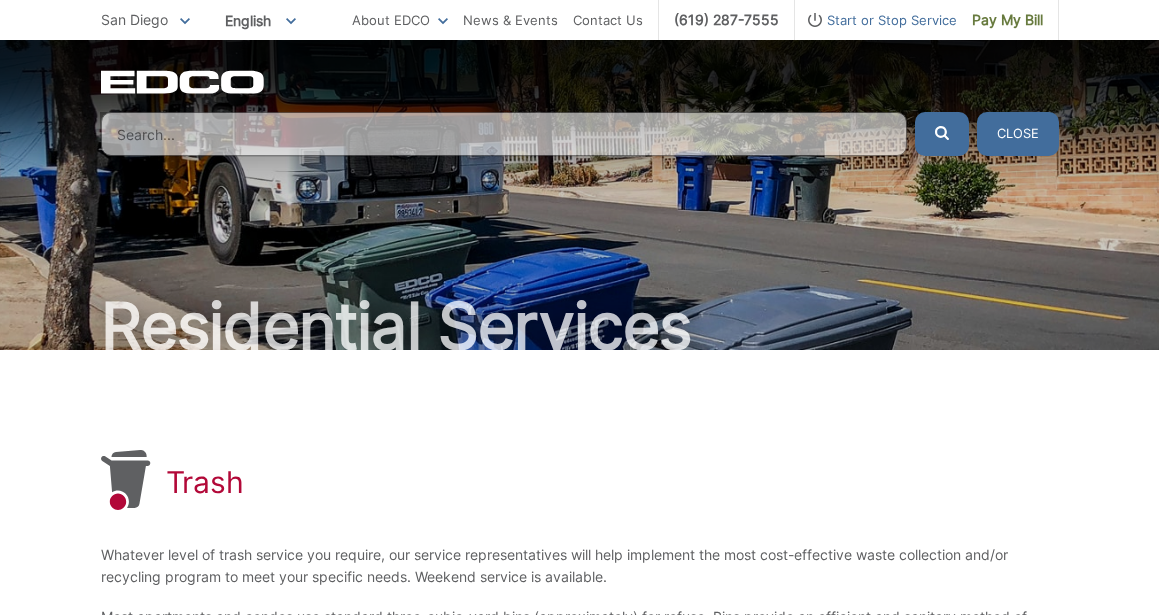click at bounding box center (504, 134) 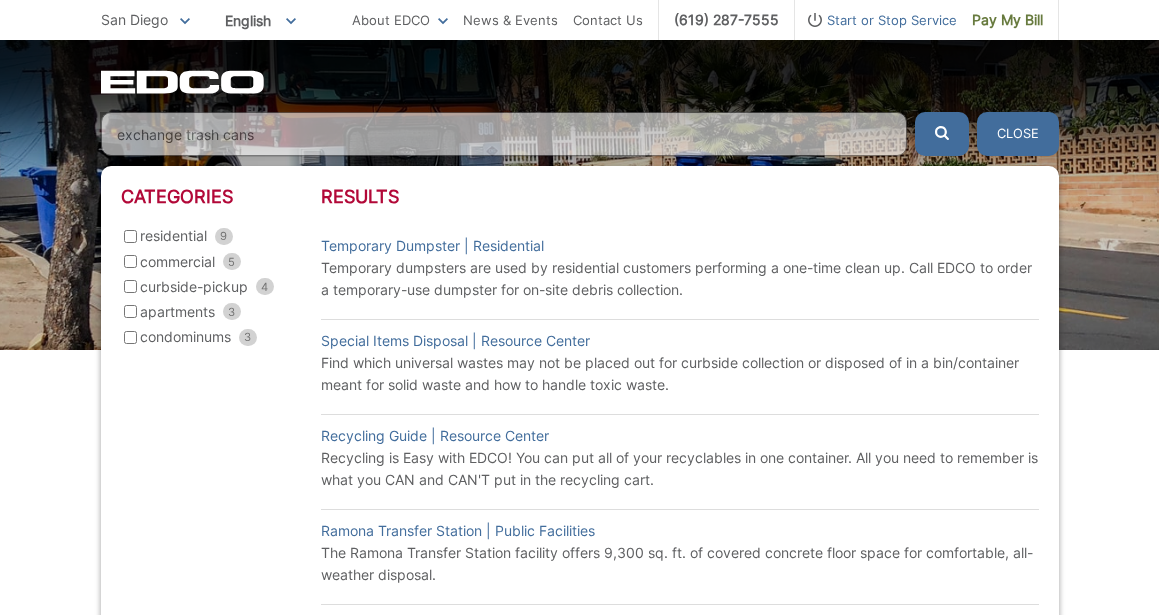 type on "exchange trash cans" 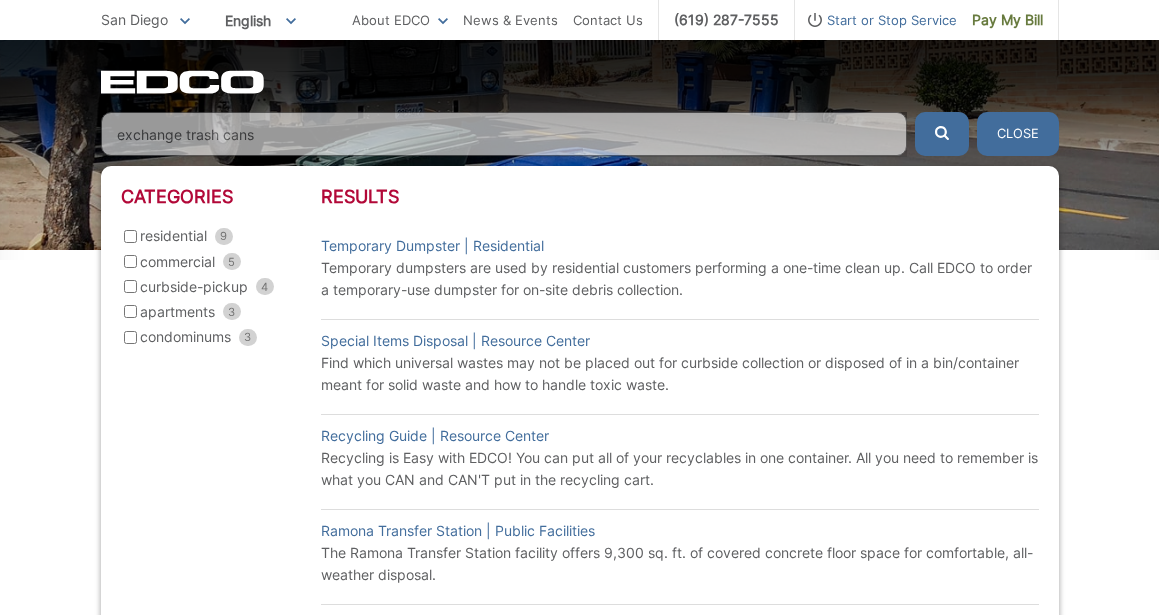 scroll, scrollTop: 99, scrollLeft: 0, axis: vertical 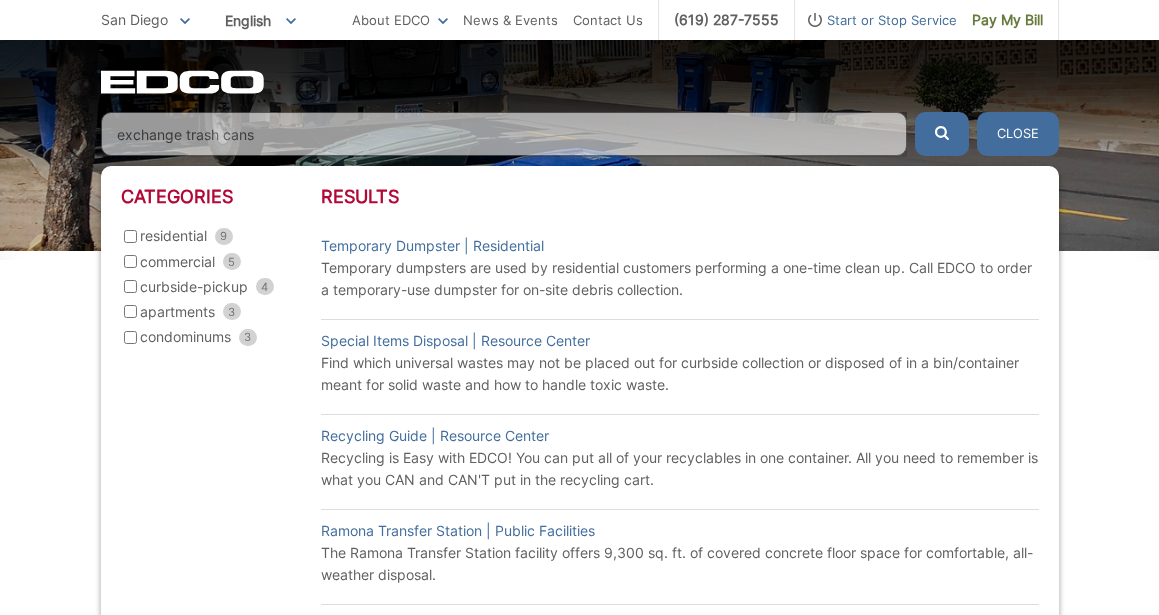 click on "curbside-pickup   4" at bounding box center [130, 286] 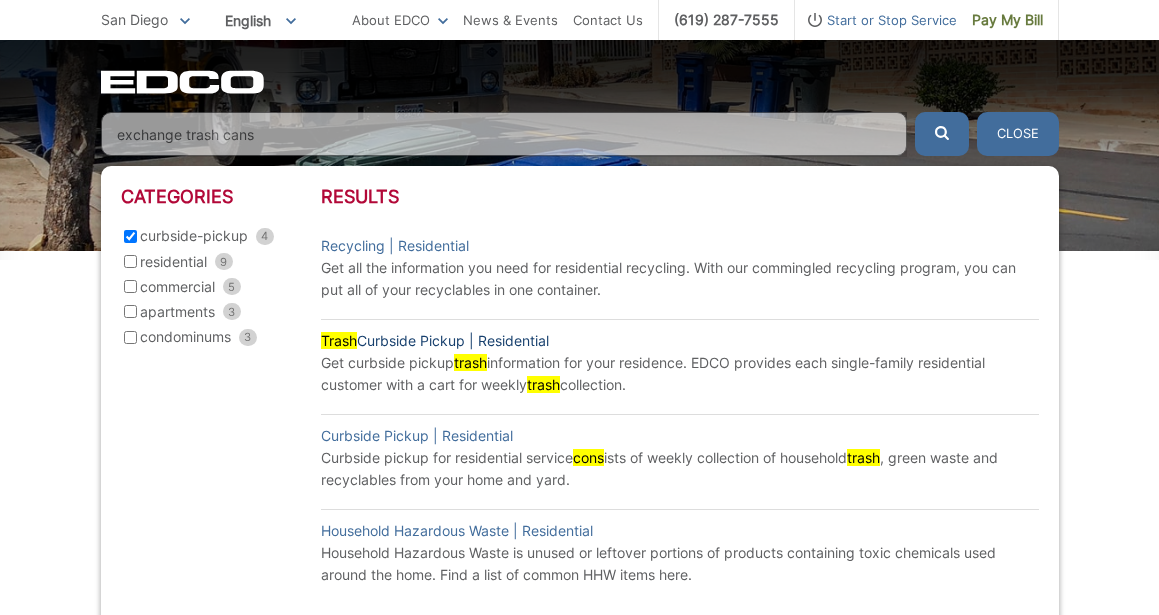 click on "Trash  Curbside Pickup | Residential" at bounding box center (435, 341) 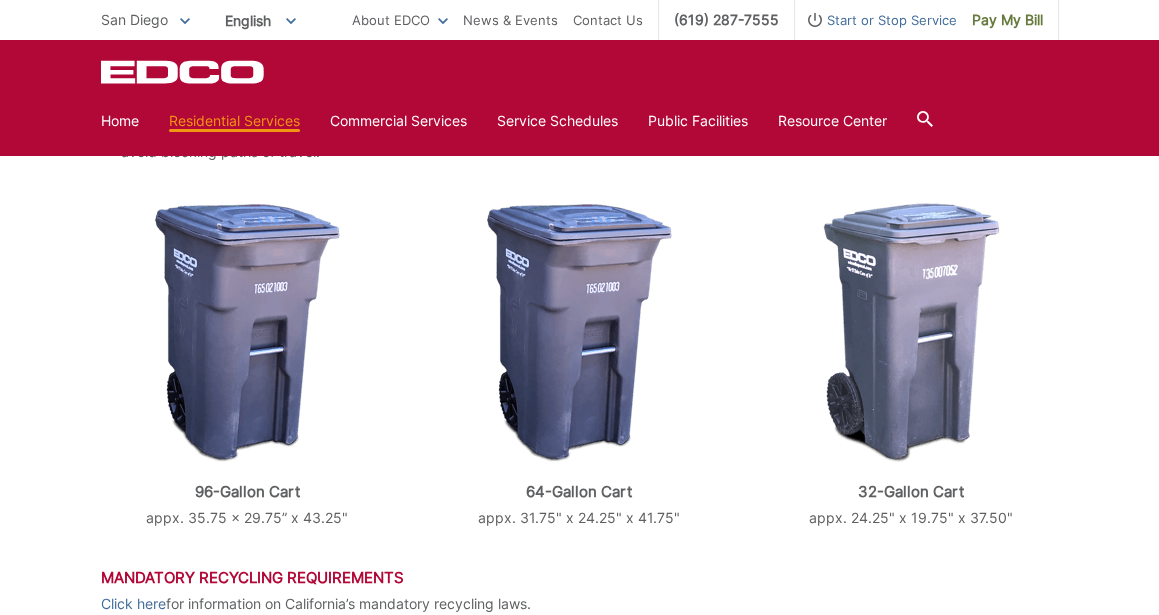 scroll, scrollTop: 684, scrollLeft: 0, axis: vertical 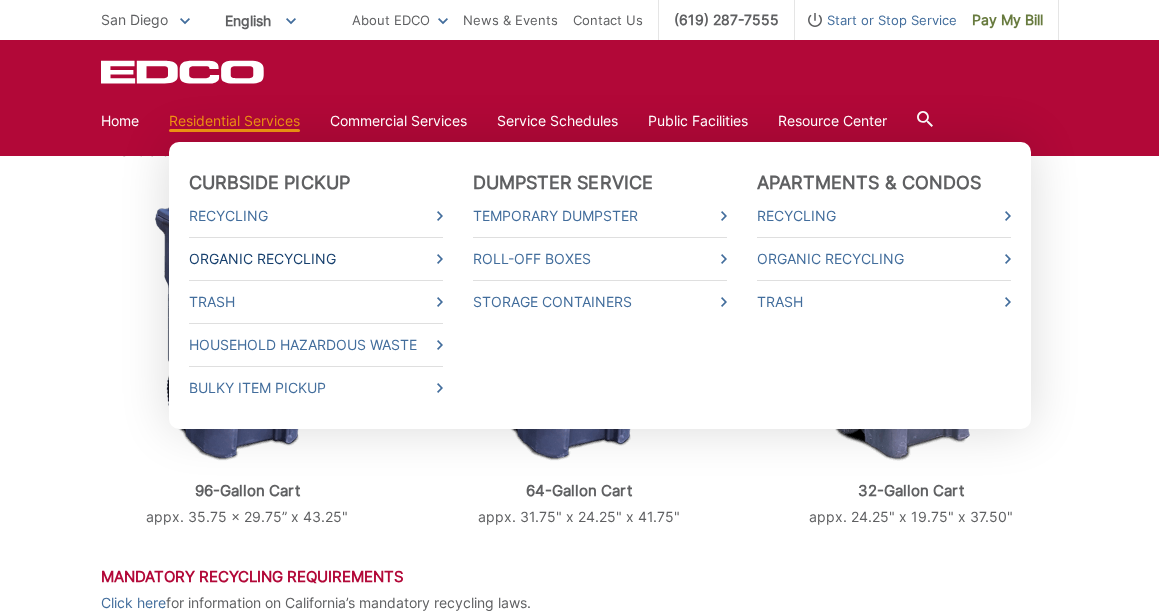 click on "Organic Recycling" at bounding box center [316, 259] 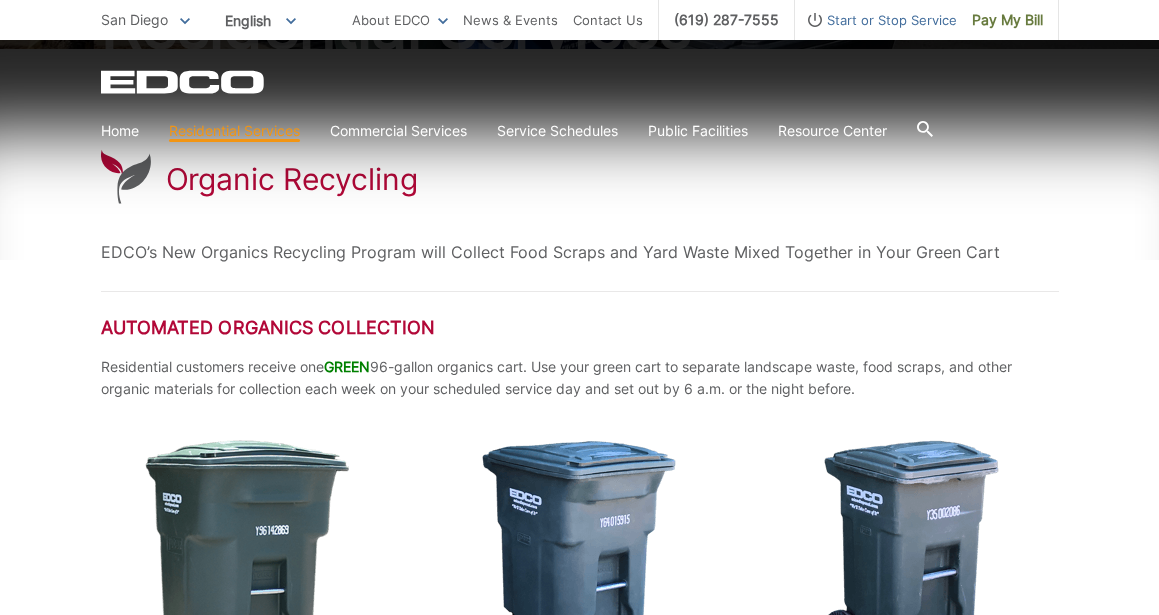 scroll, scrollTop: 297, scrollLeft: 0, axis: vertical 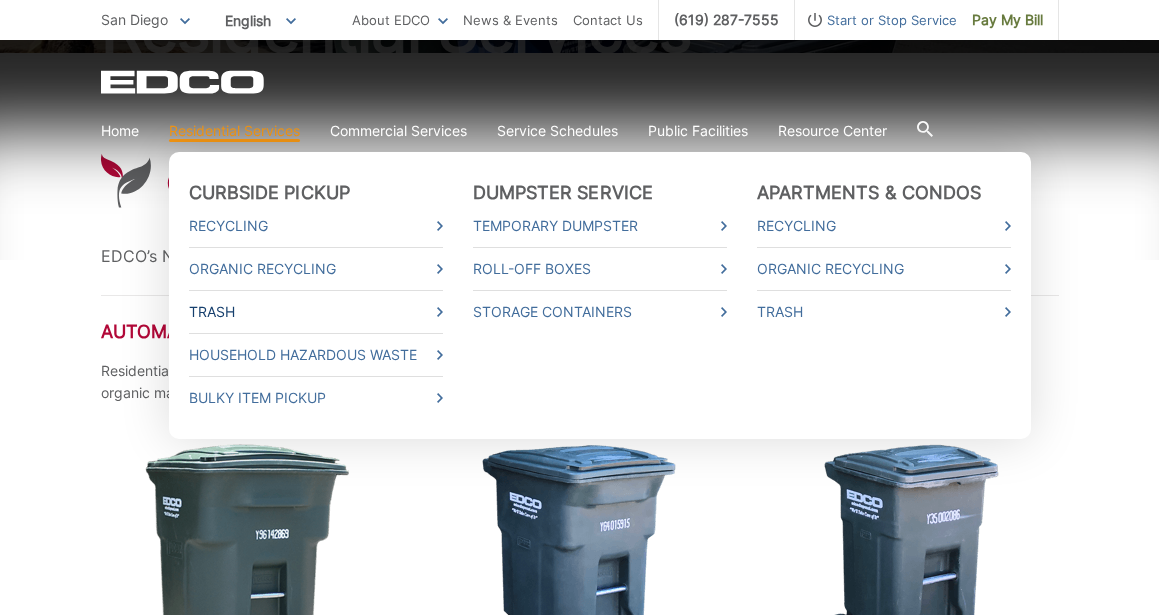click on "Trash" at bounding box center [316, 312] 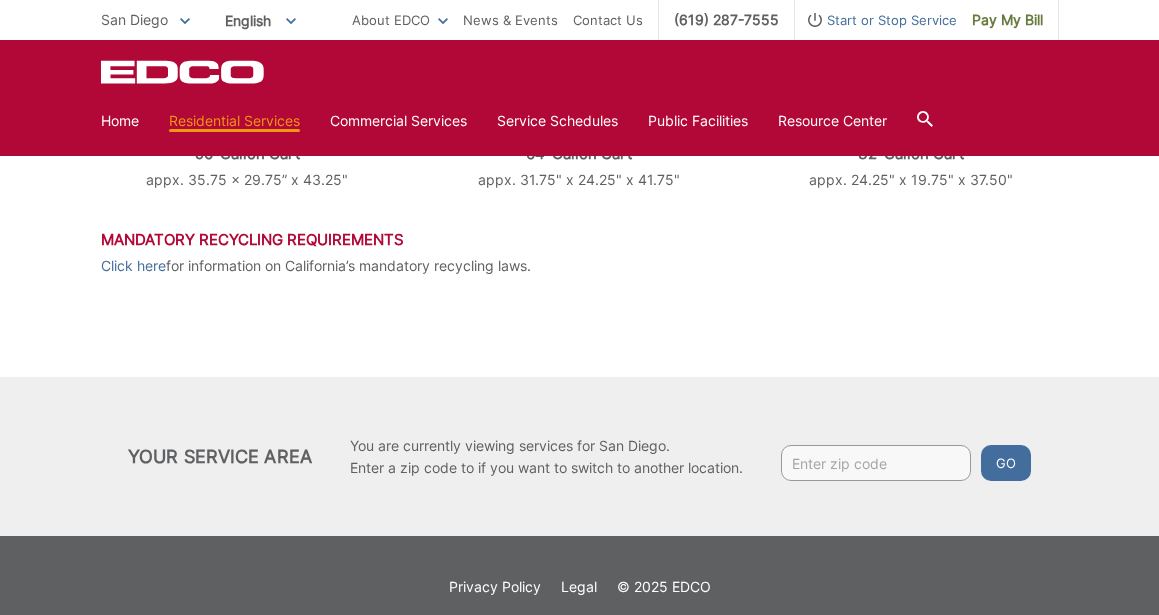 scroll, scrollTop: 1044, scrollLeft: 0, axis: vertical 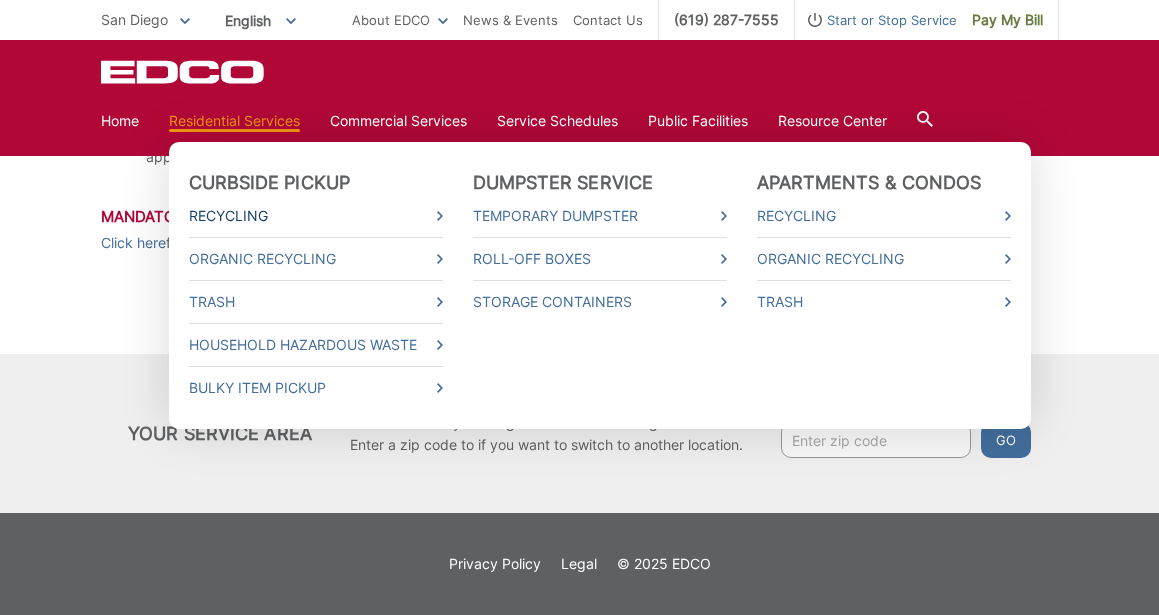 click on "Recycling" at bounding box center (316, 216) 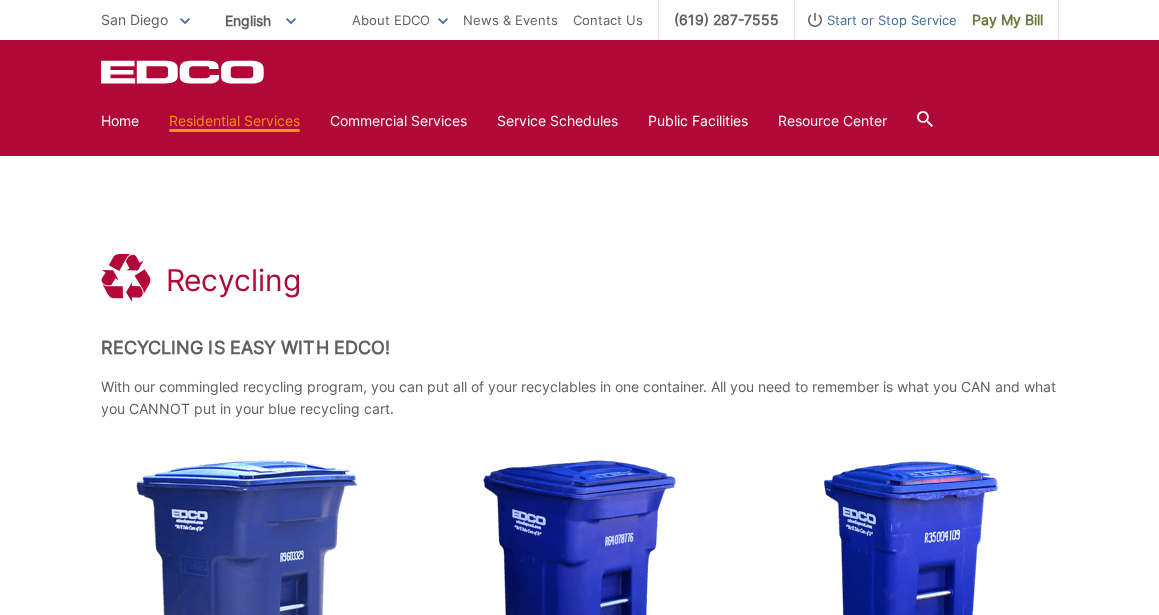 scroll, scrollTop: 152, scrollLeft: 0, axis: vertical 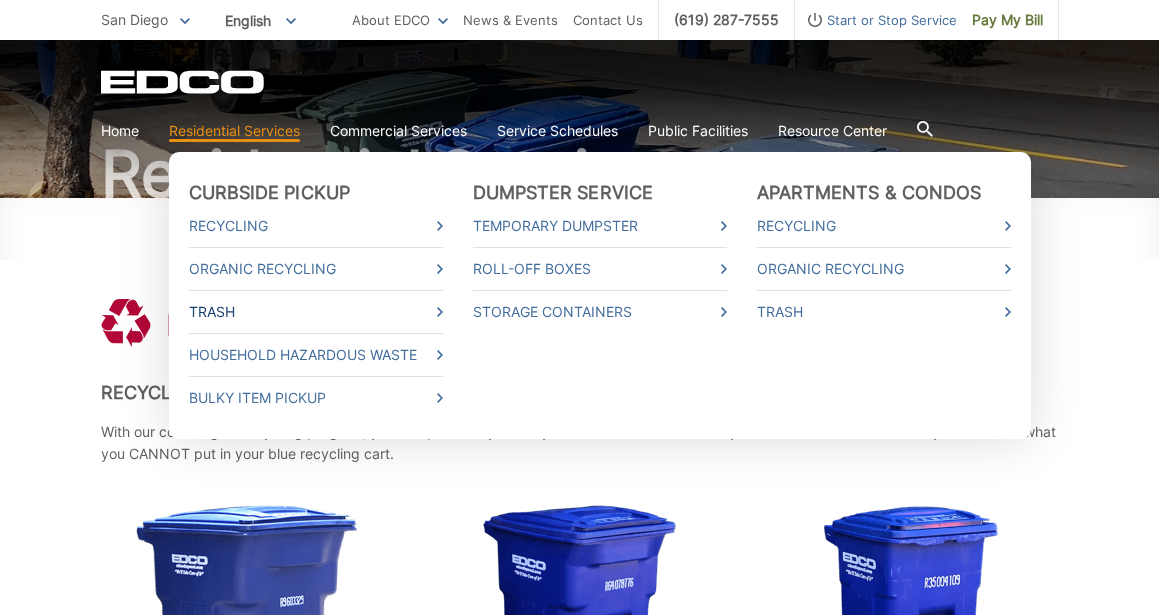 click on "Trash" at bounding box center [316, 312] 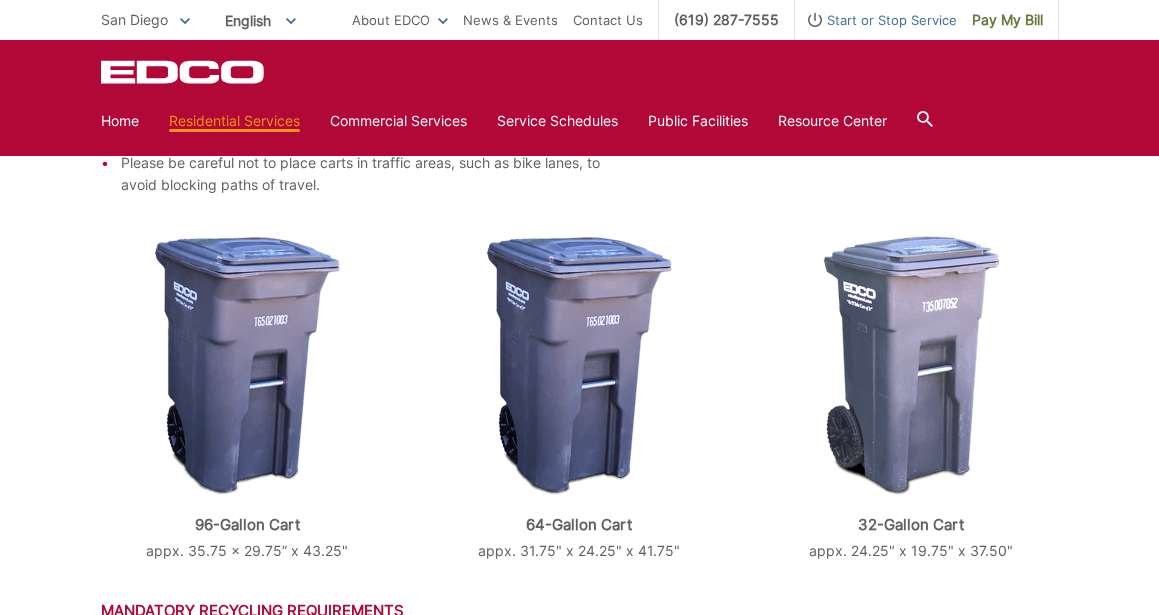scroll, scrollTop: 652, scrollLeft: 0, axis: vertical 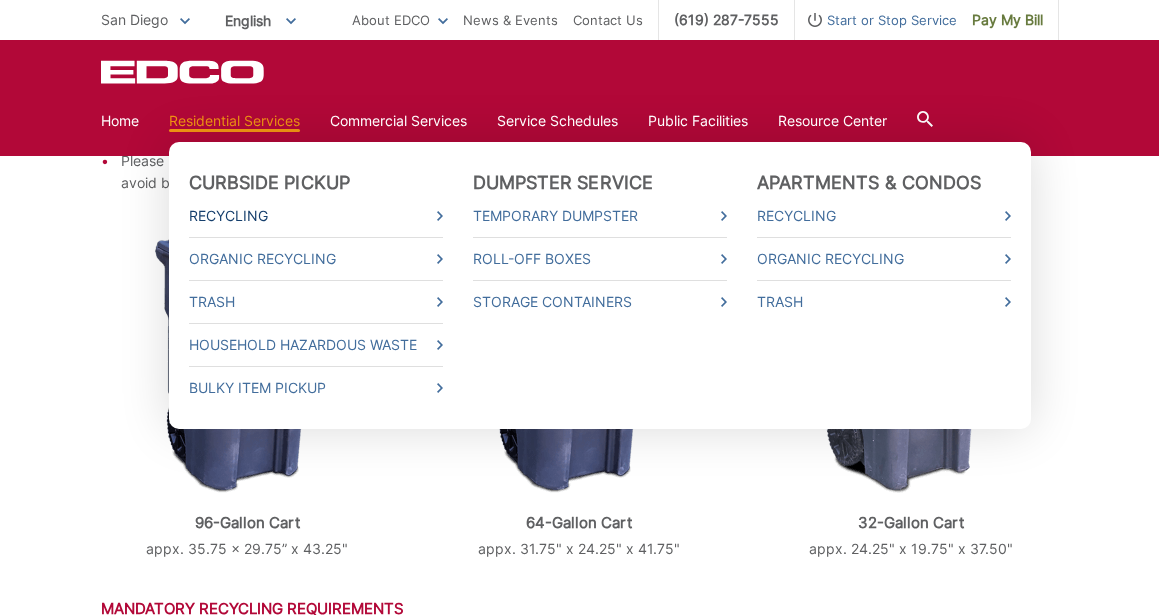 click on "Recycling" at bounding box center (316, 216) 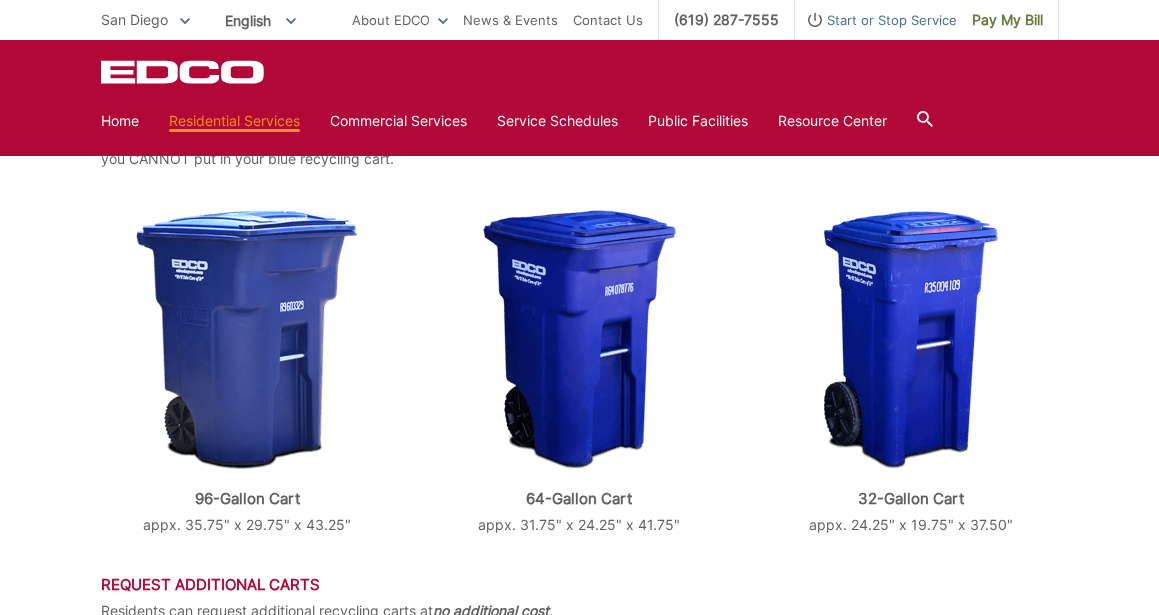 scroll, scrollTop: 457, scrollLeft: 0, axis: vertical 